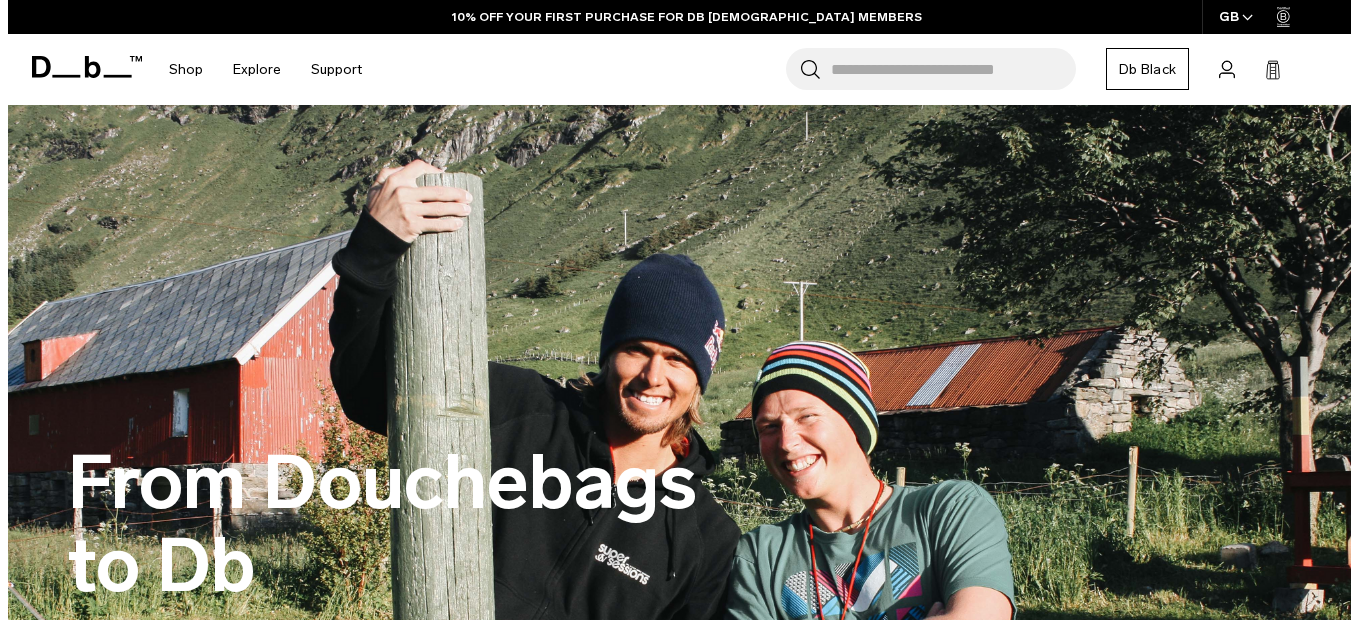 scroll, scrollTop: 200, scrollLeft: 0, axis: vertical 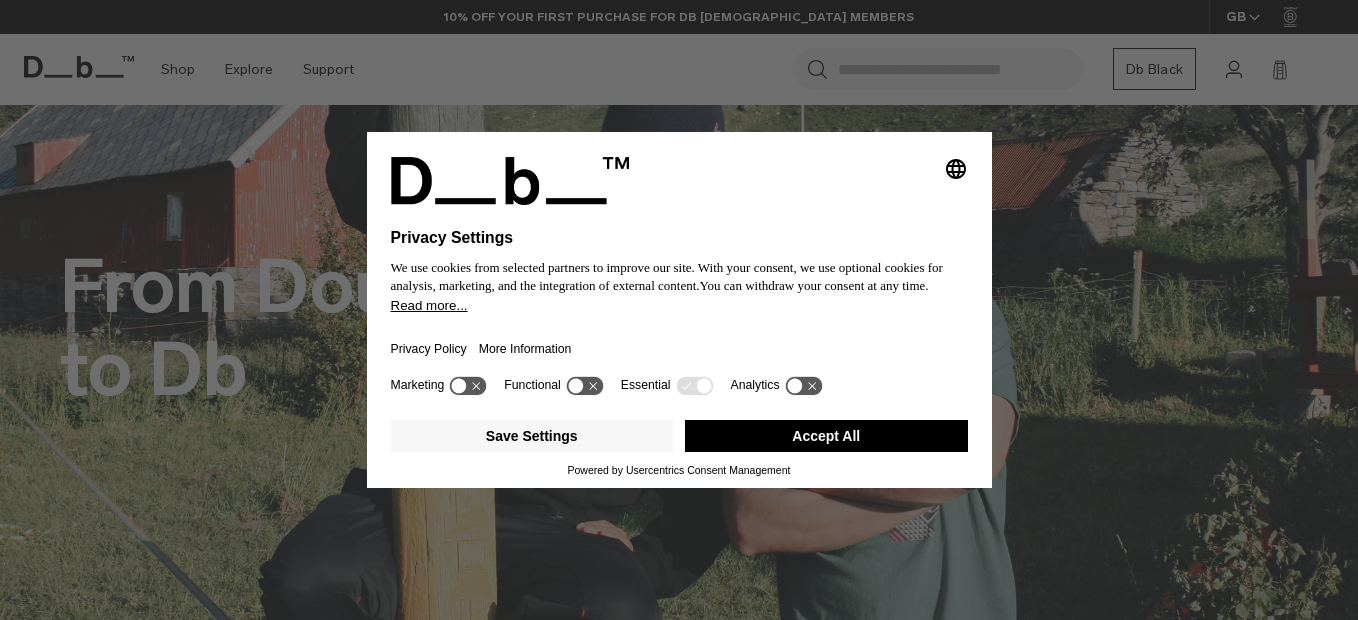 click on "Accept All" at bounding box center (826, 436) 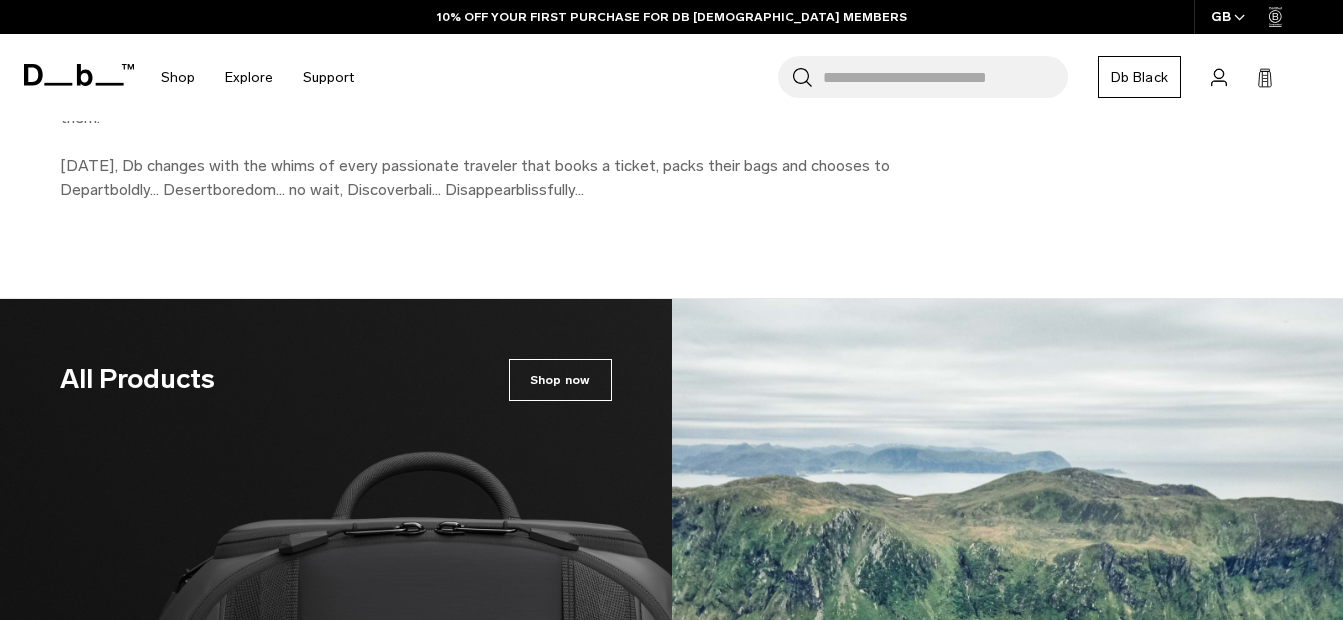 scroll, scrollTop: 3100, scrollLeft: 0, axis: vertical 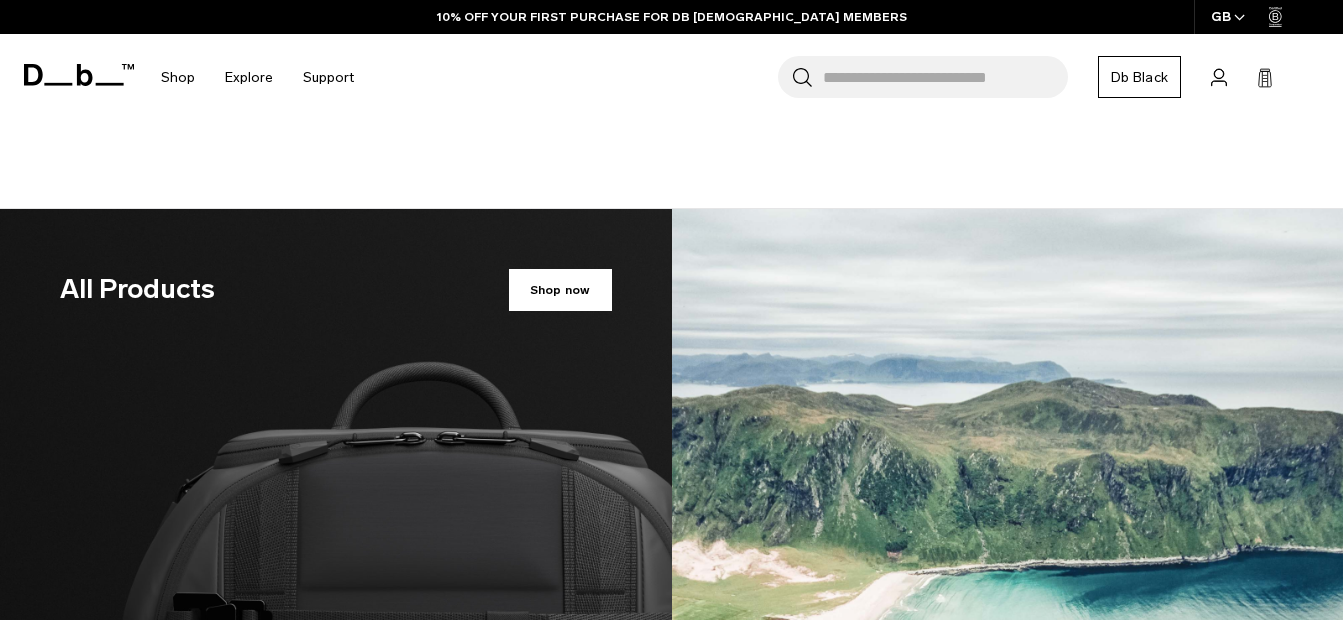 click on "Shop now" at bounding box center (560, 290) 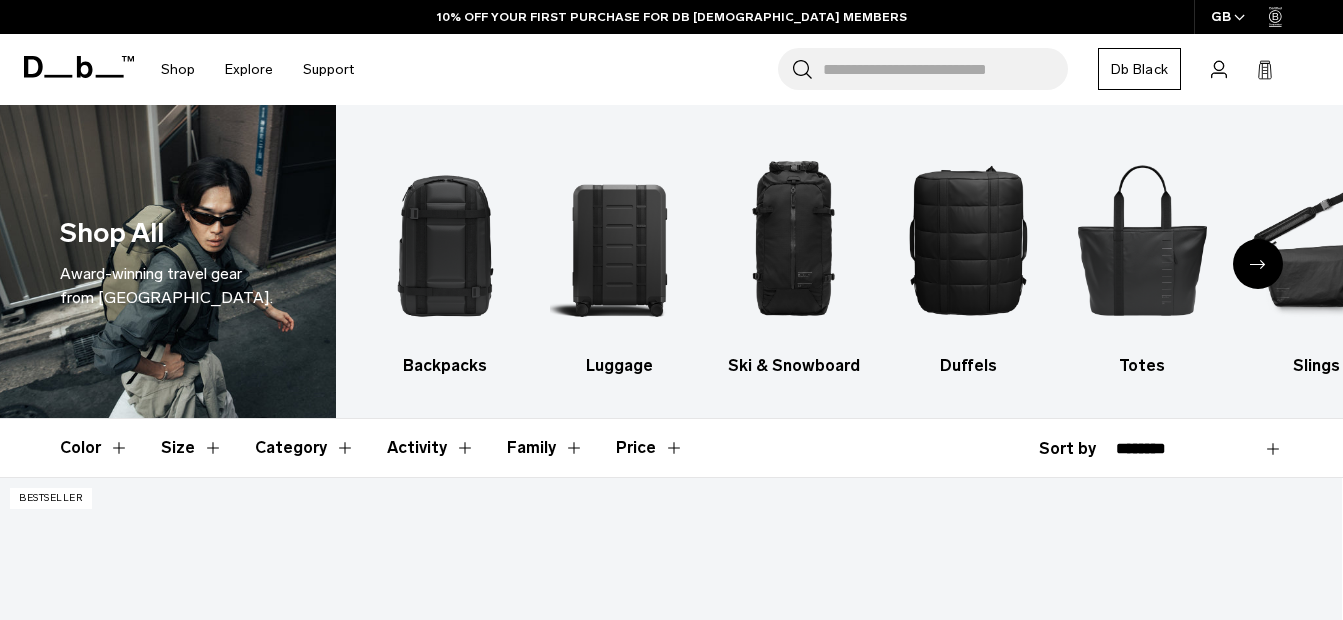 scroll, scrollTop: 1404, scrollLeft: 0, axis: vertical 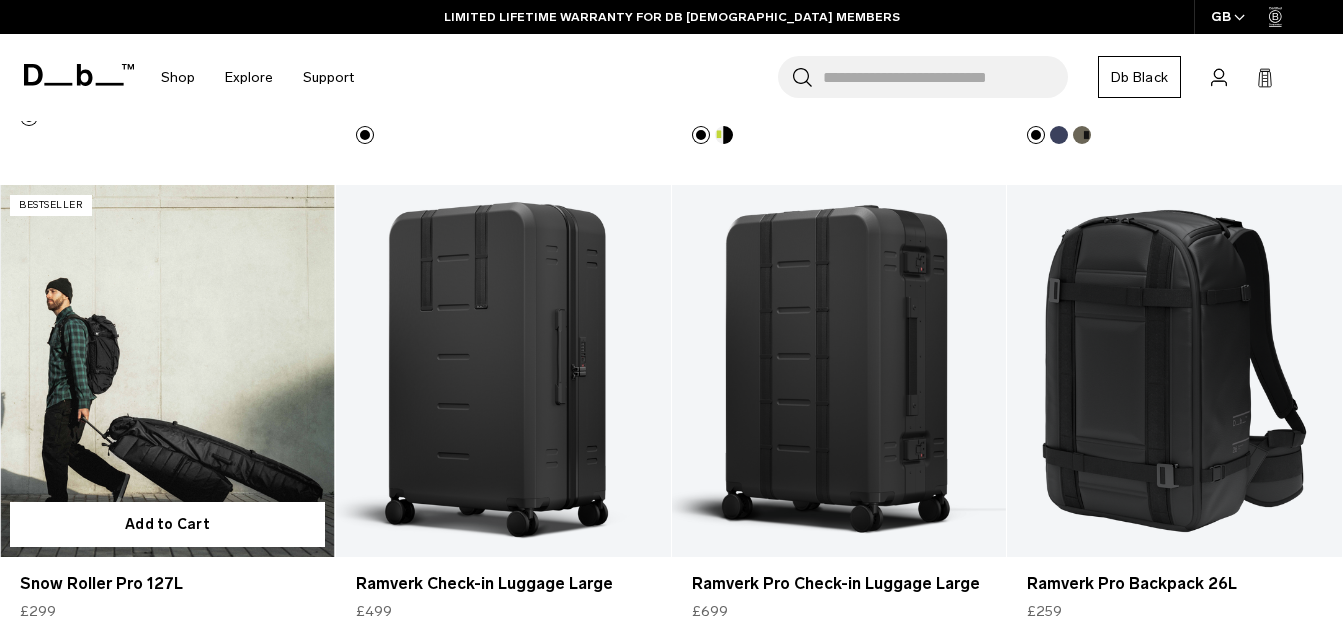 click at bounding box center (167, 371) 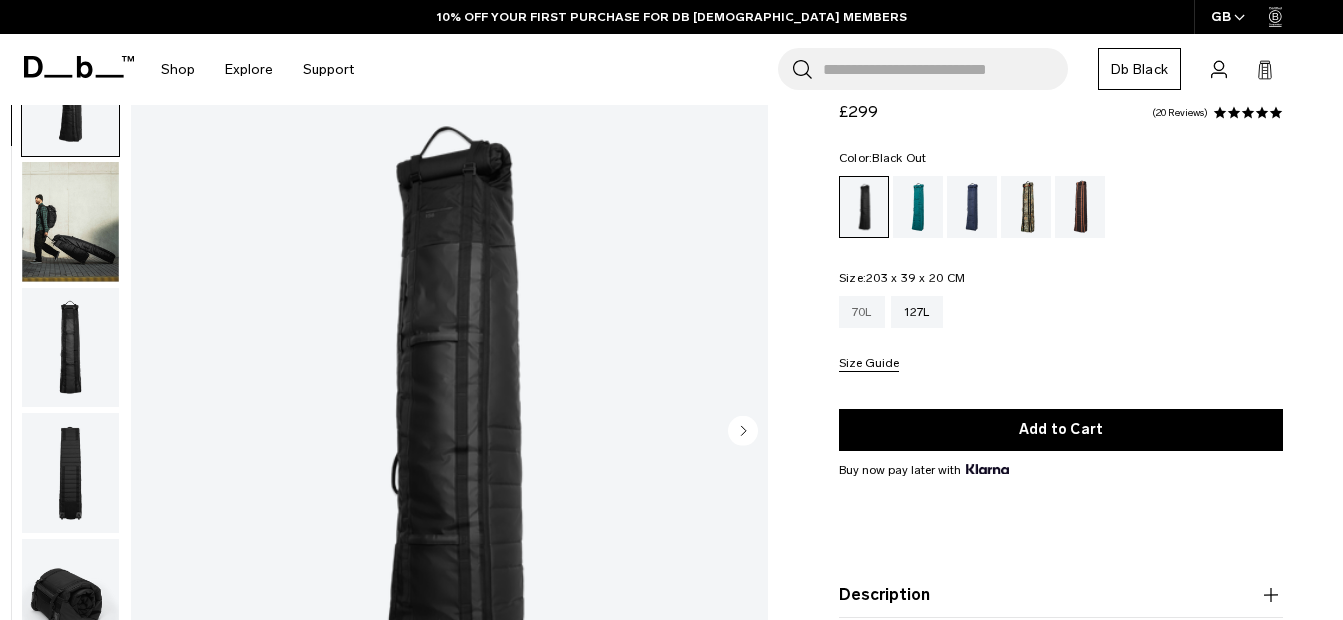 scroll, scrollTop: 100, scrollLeft: 0, axis: vertical 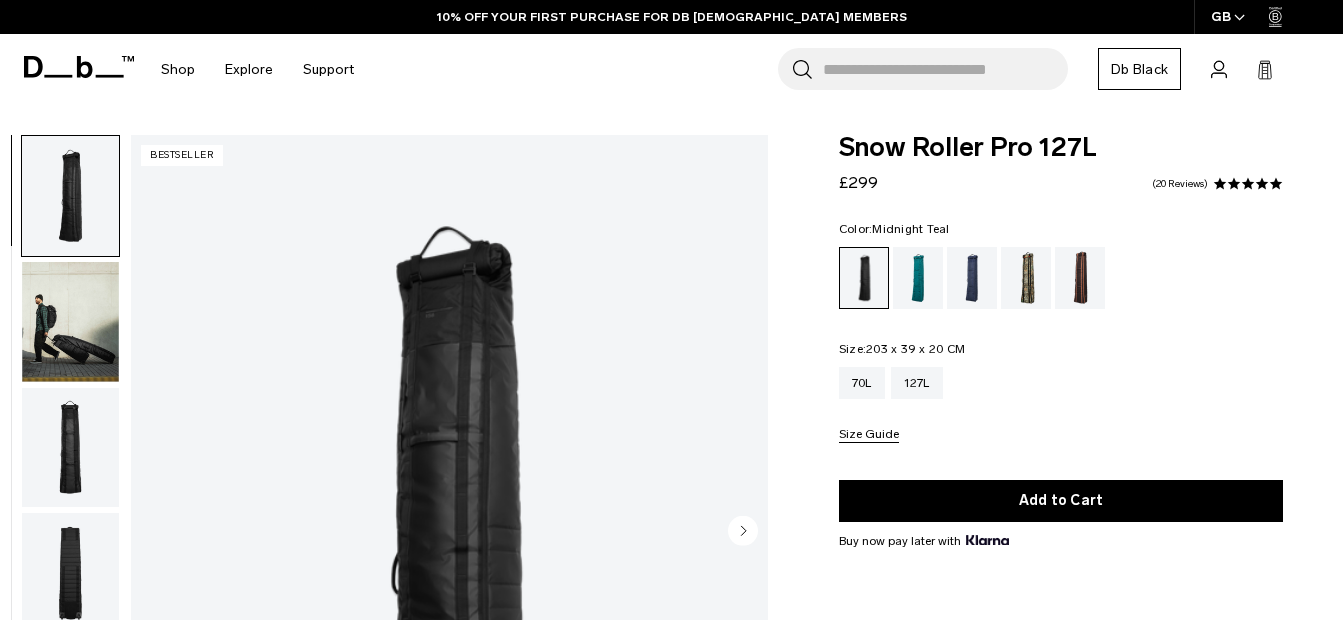 click at bounding box center [918, 278] 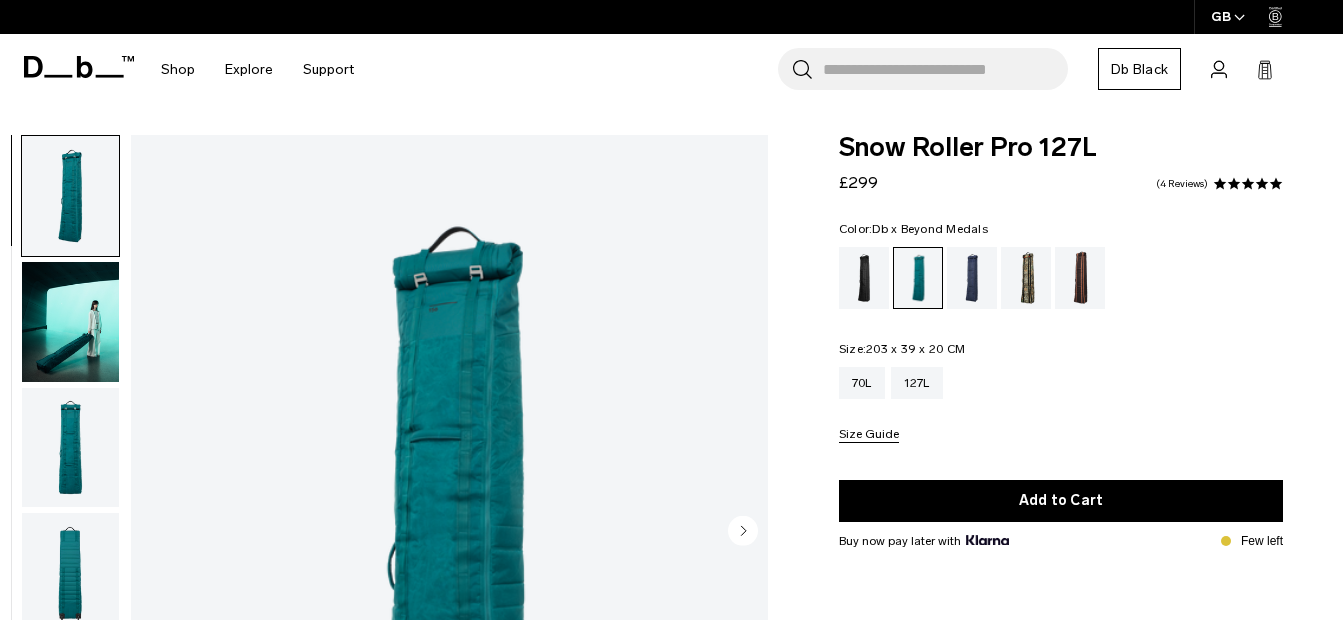 scroll, scrollTop: 0, scrollLeft: 0, axis: both 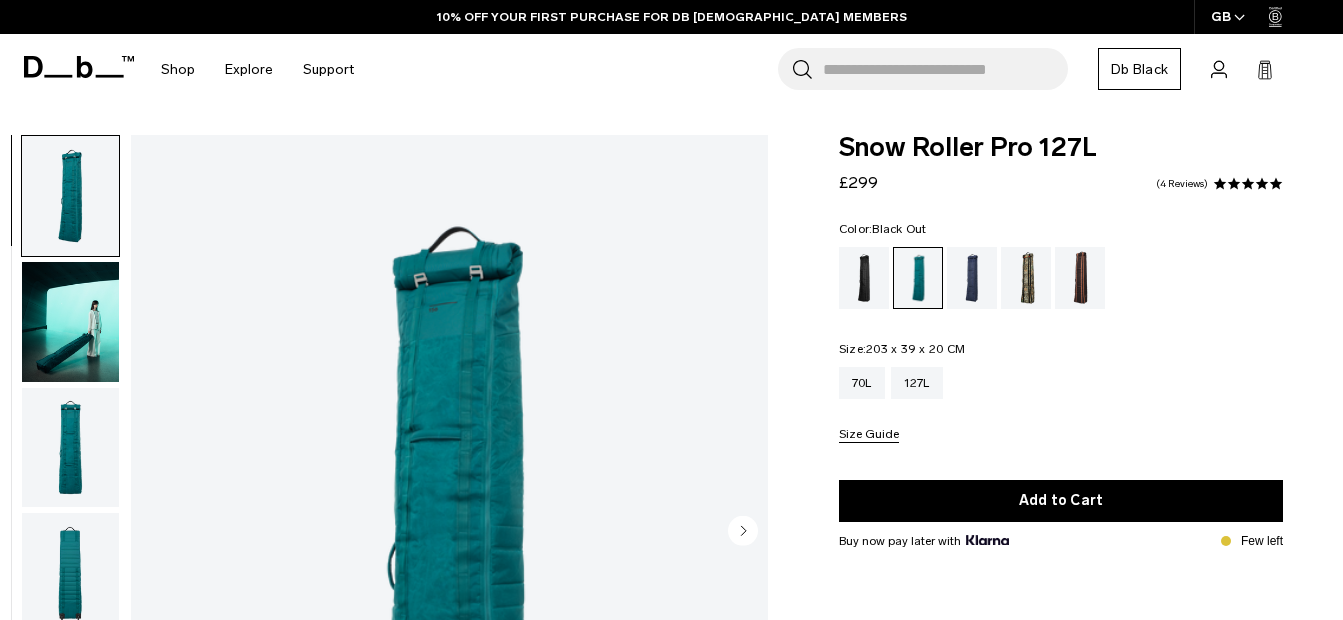 click at bounding box center [864, 278] 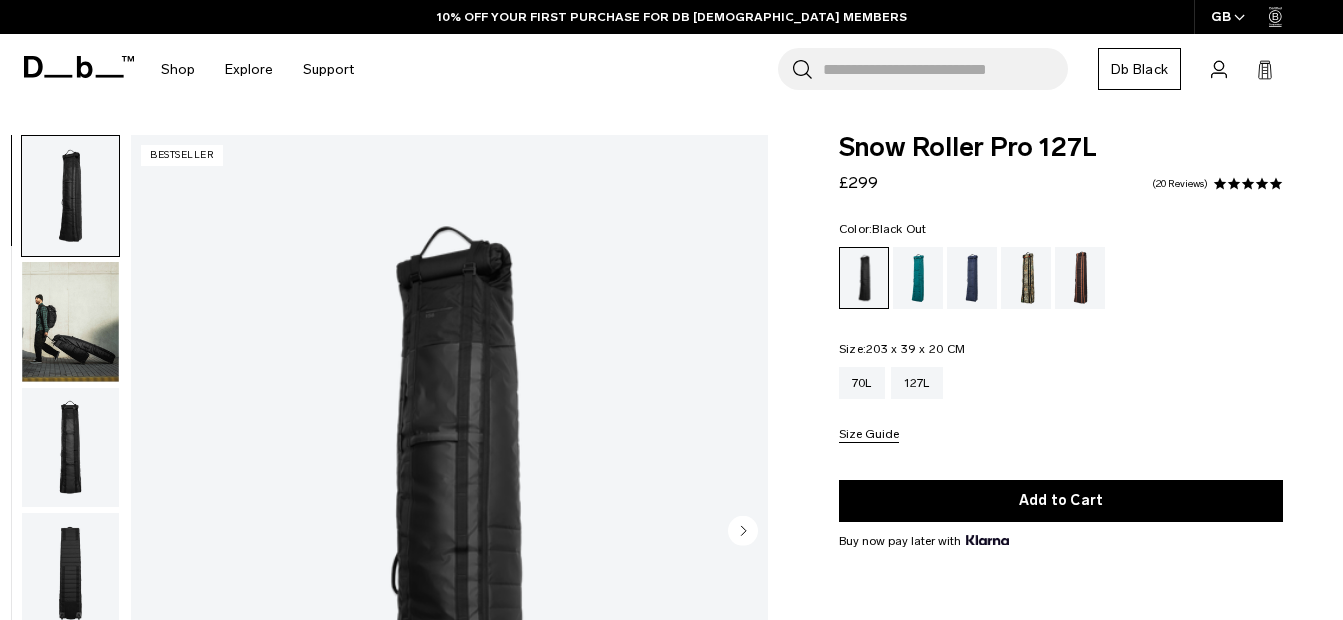 scroll, scrollTop: 300, scrollLeft: 0, axis: vertical 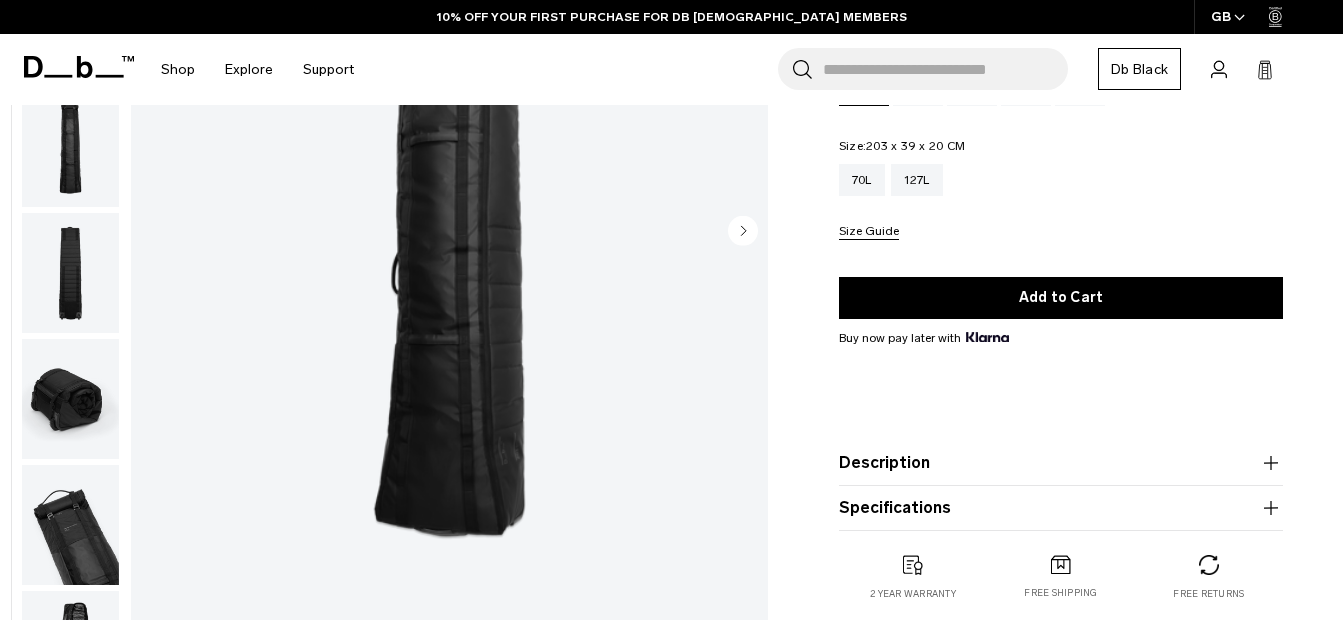 click at bounding box center [70, 399] 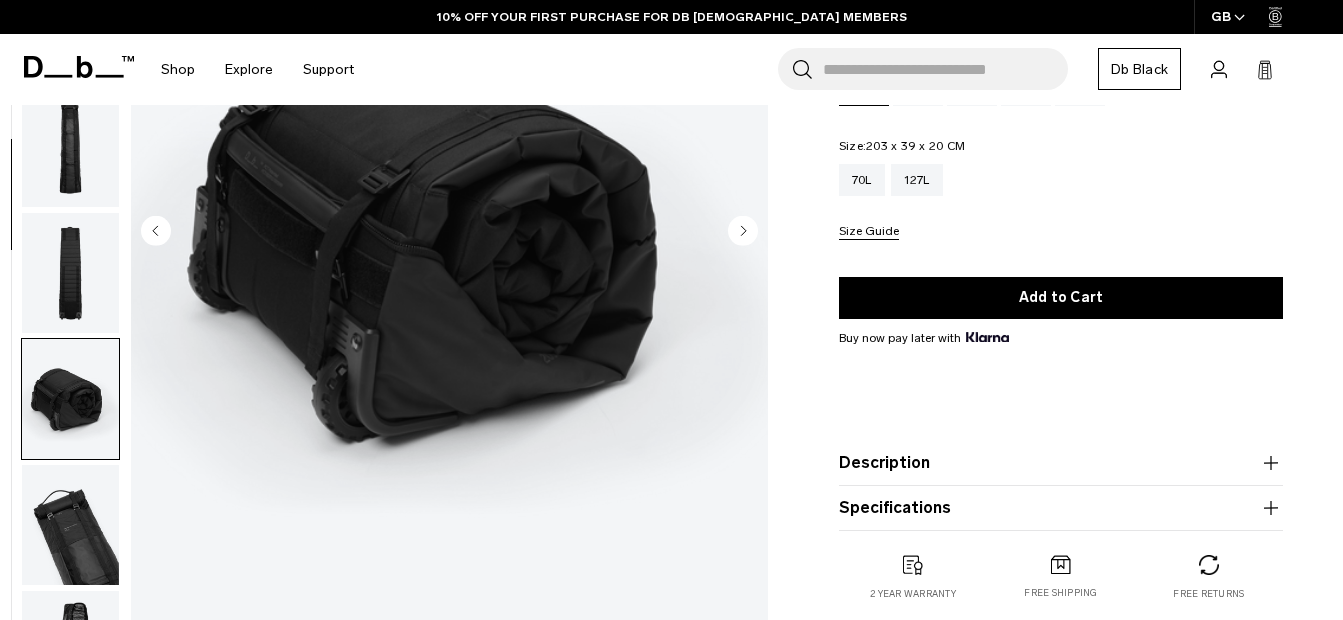 scroll, scrollTop: 103, scrollLeft: 0, axis: vertical 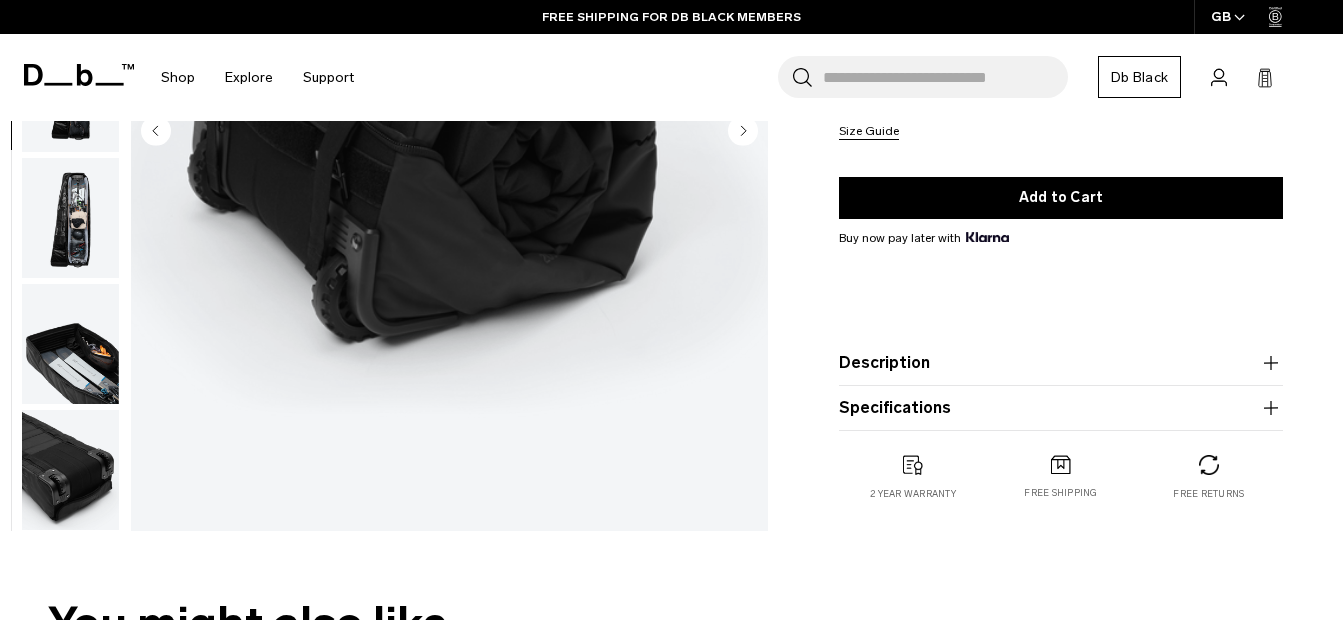 click on "Specifications" at bounding box center (1061, 408) 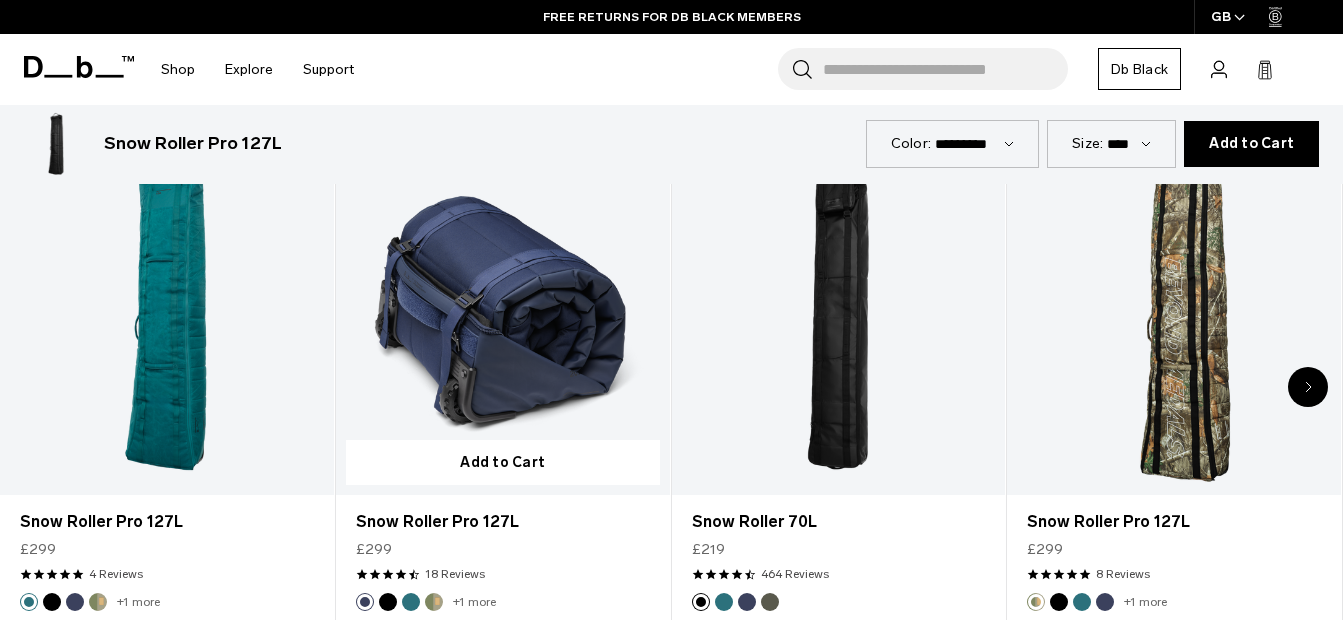 scroll, scrollTop: 900, scrollLeft: 0, axis: vertical 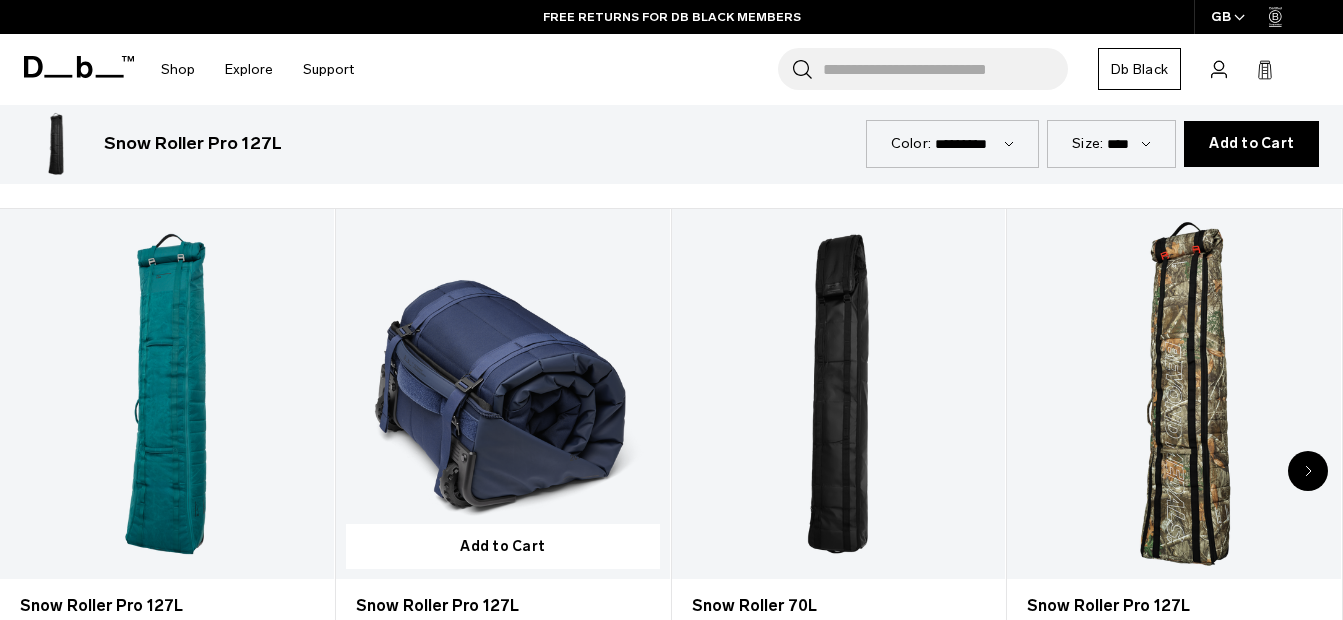 click at bounding box center (503, 394) 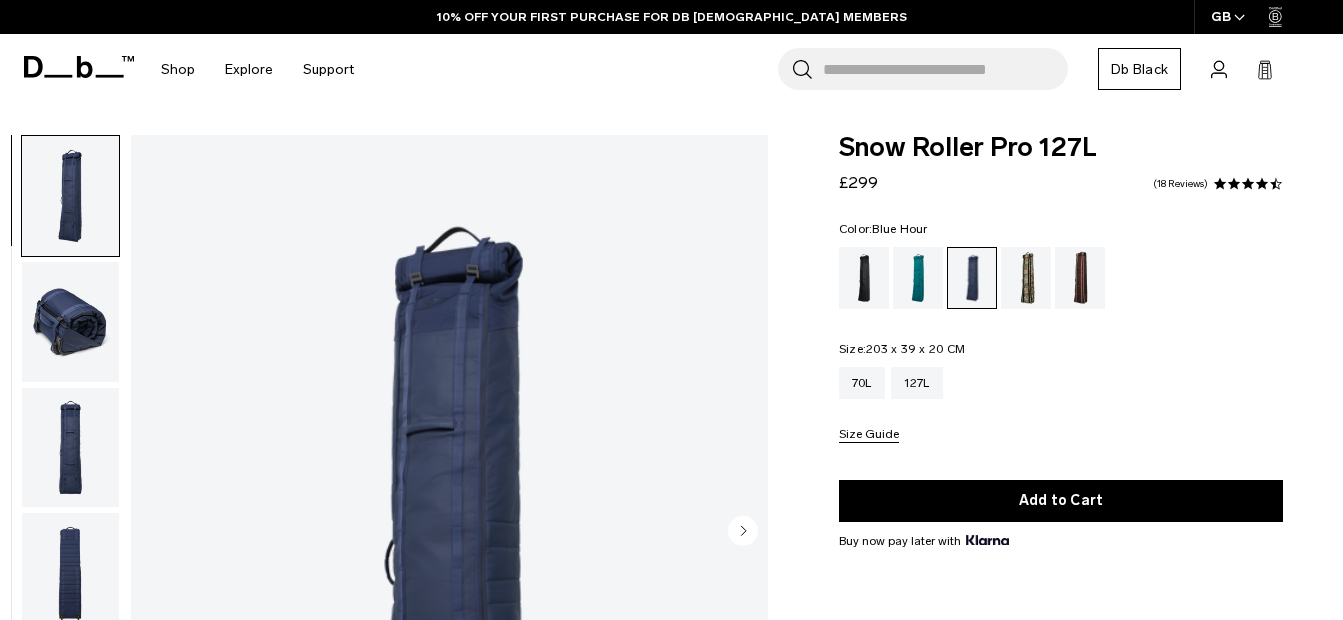 scroll, scrollTop: 0, scrollLeft: 0, axis: both 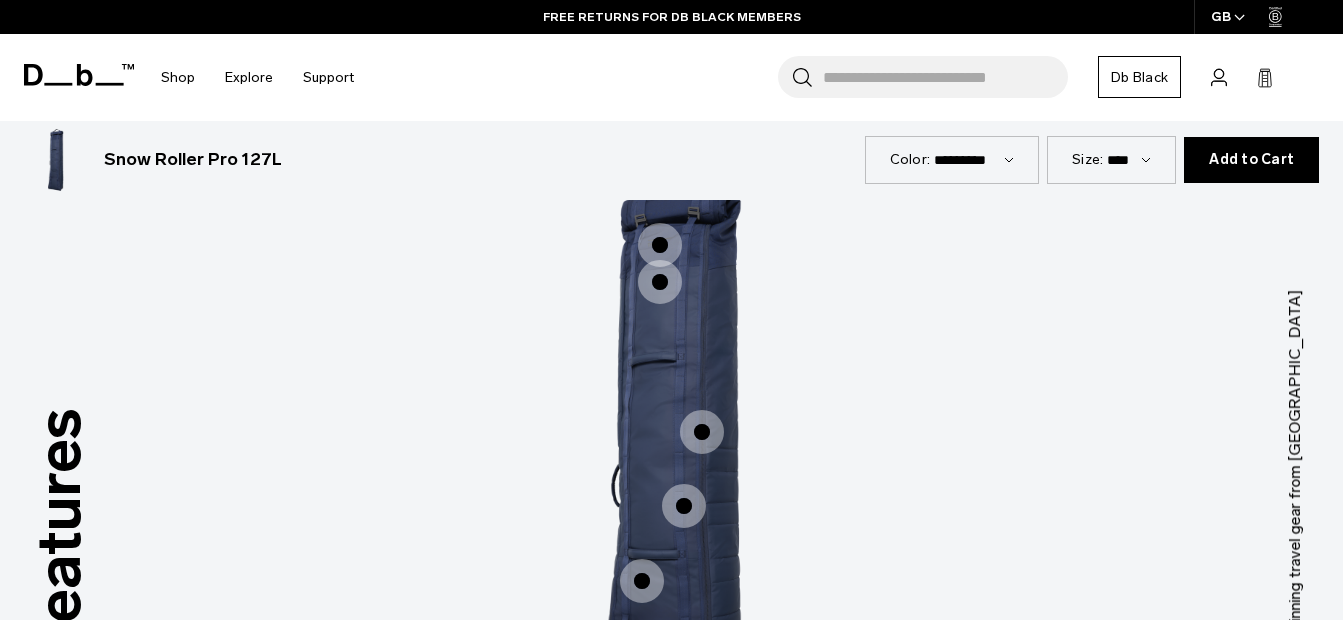 click at bounding box center (702, 432) 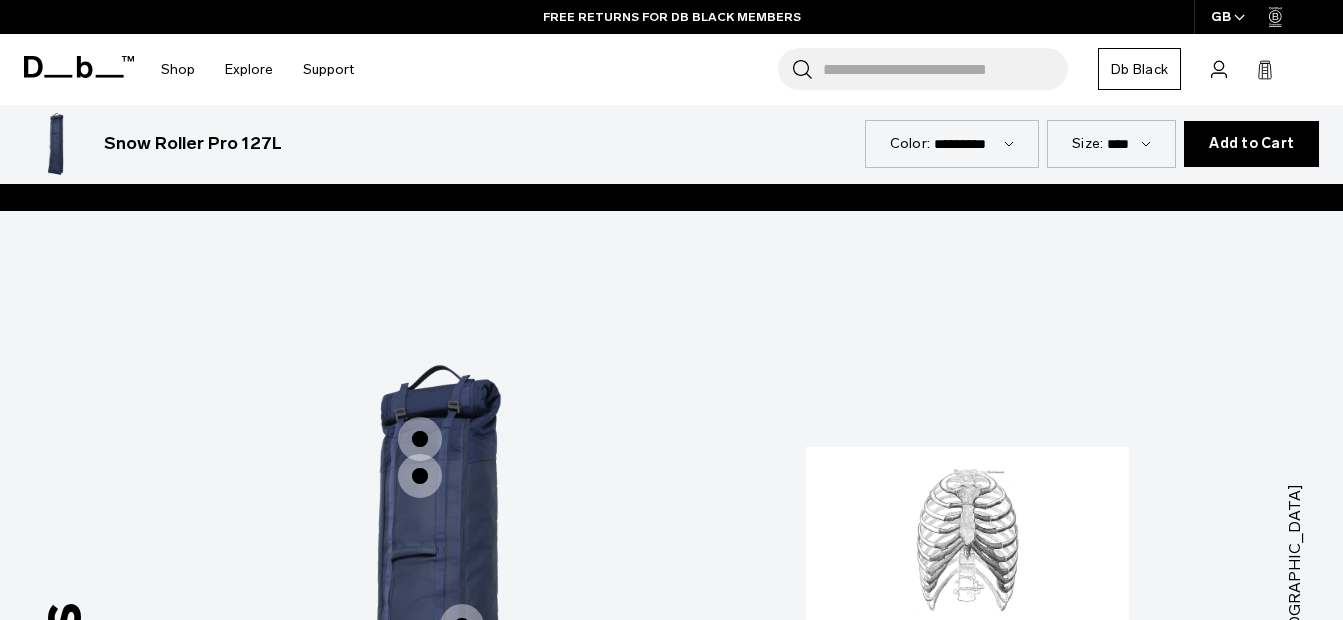 scroll, scrollTop: 3000, scrollLeft: 0, axis: vertical 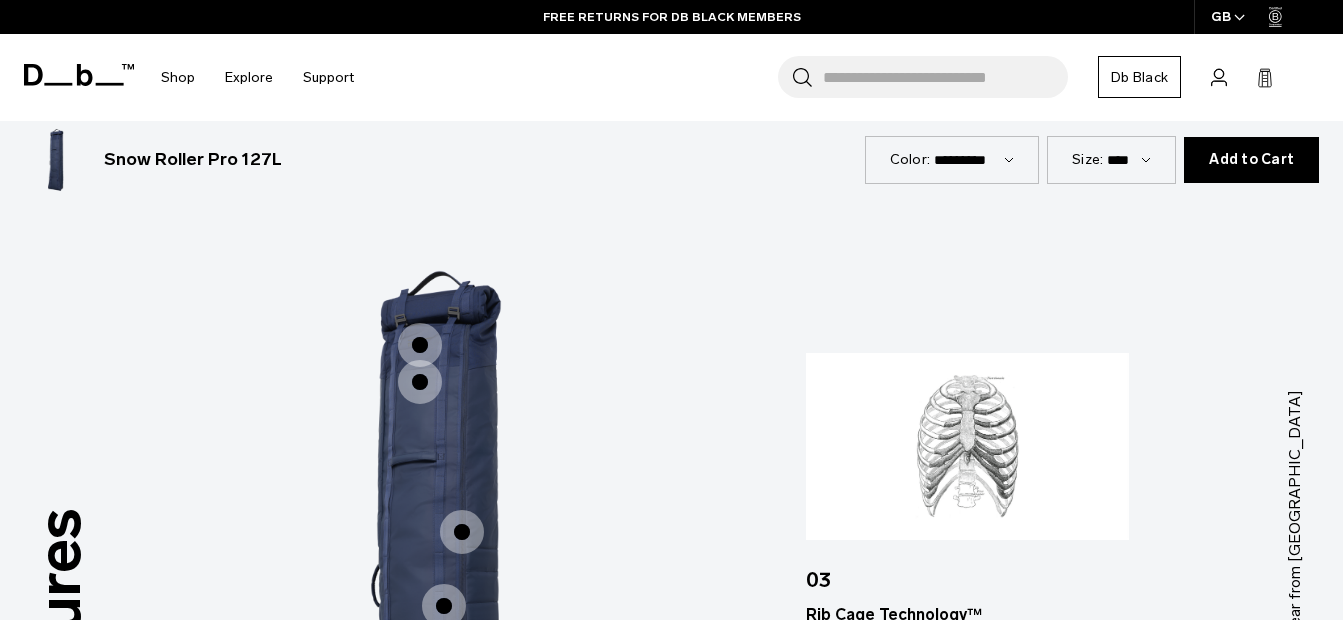 click at bounding box center [420, 345] 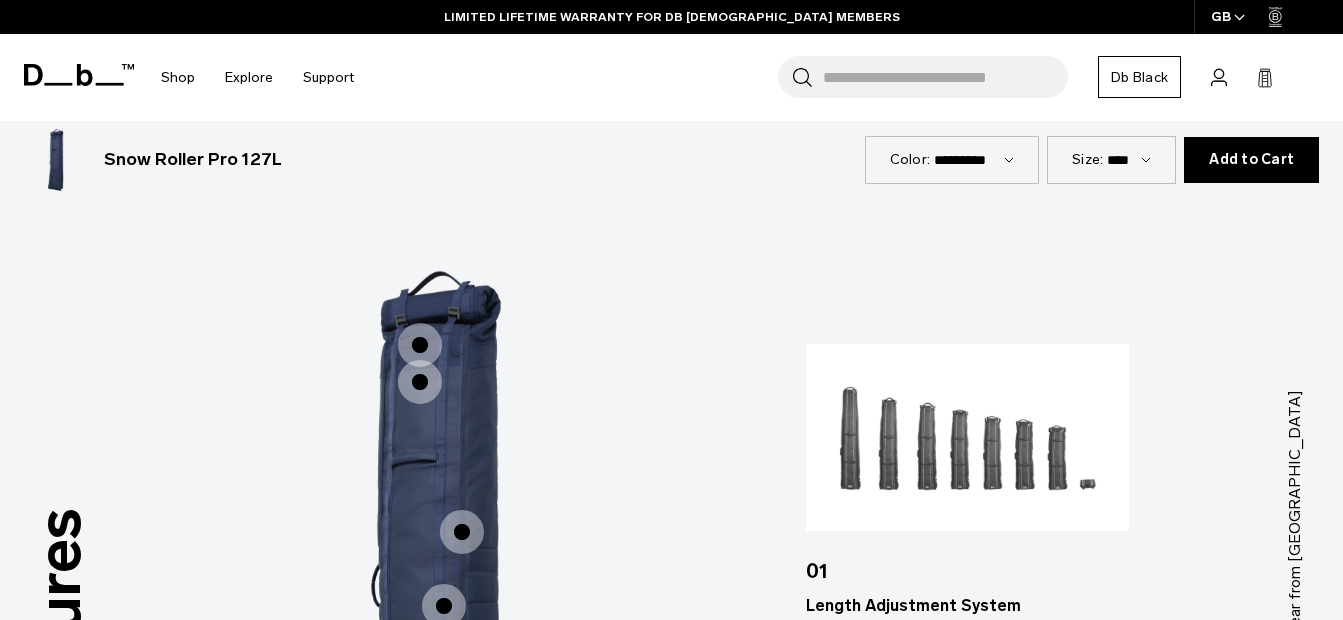 click at bounding box center [420, 382] 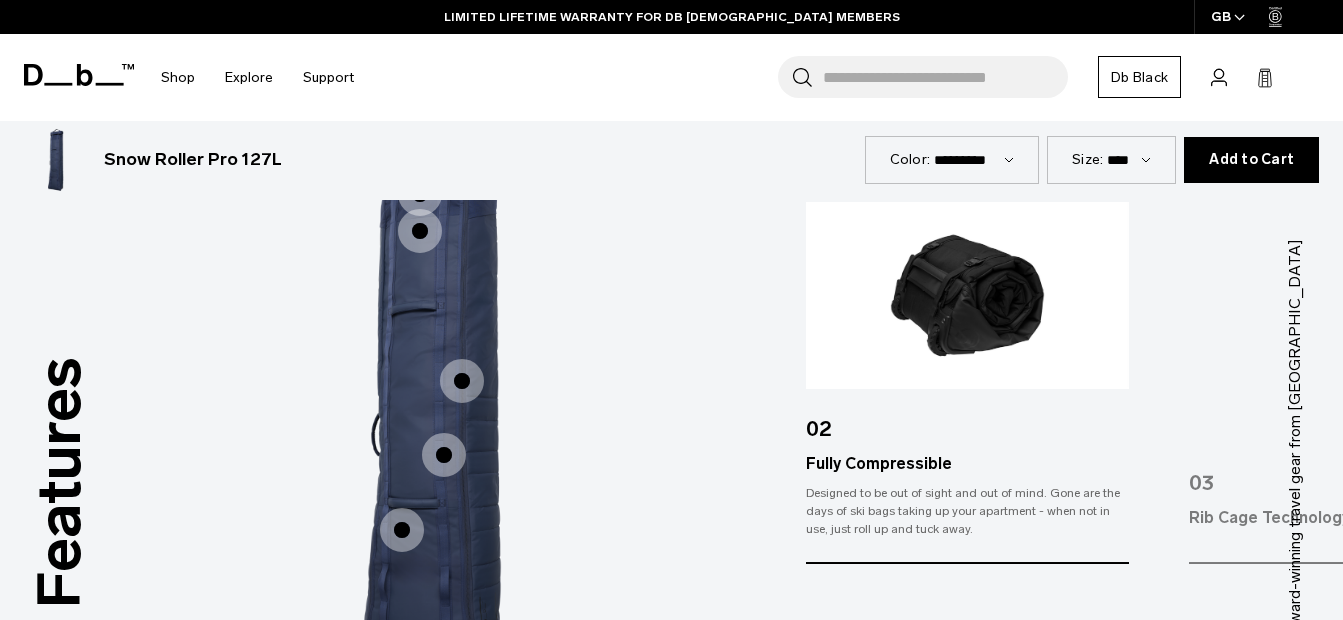 scroll, scrollTop: 3200, scrollLeft: 0, axis: vertical 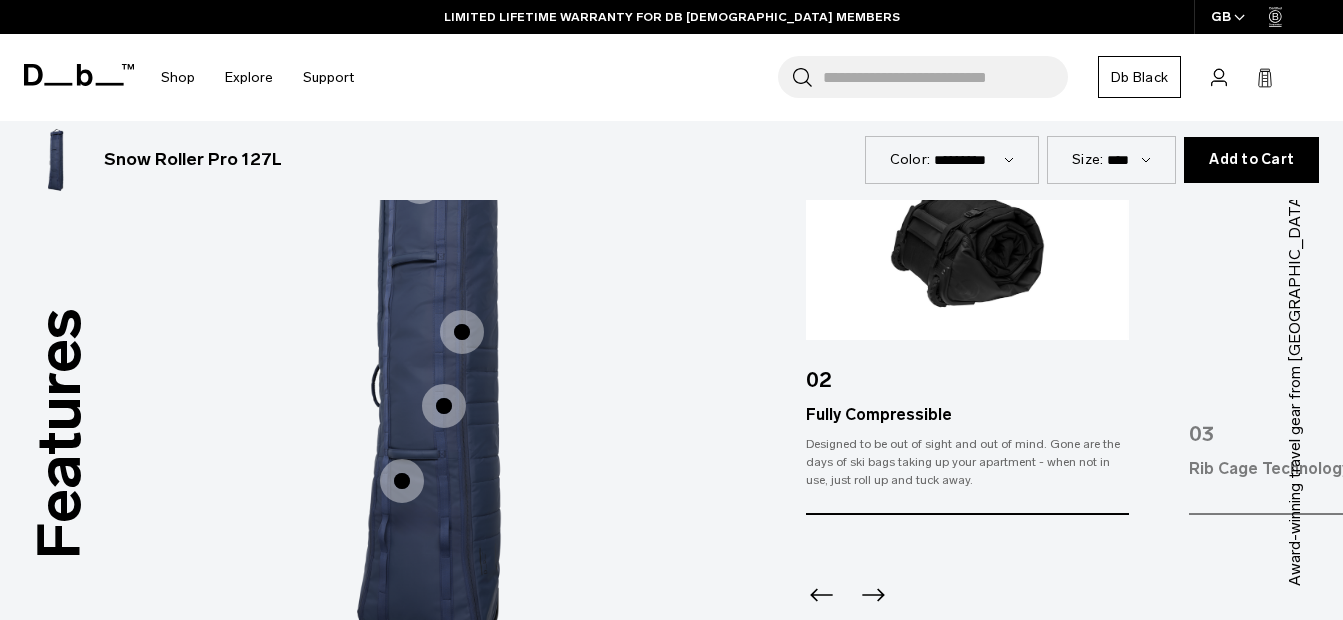 click at bounding box center (462, 332) 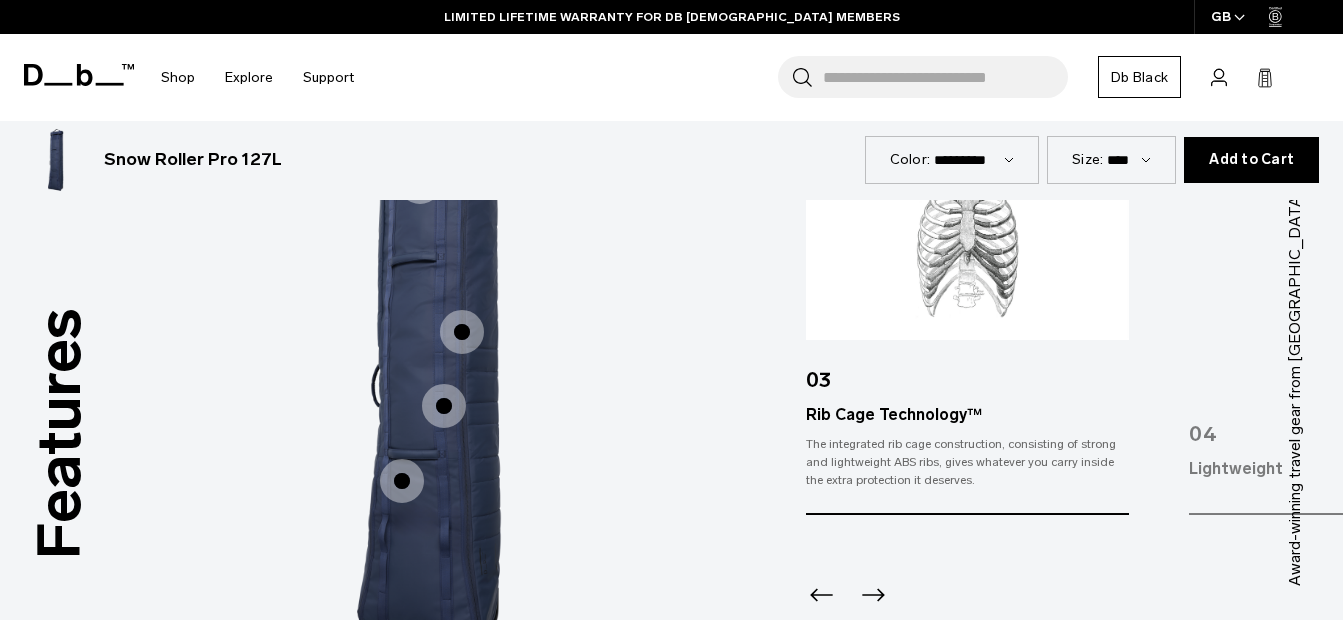 click at bounding box center [444, 406] 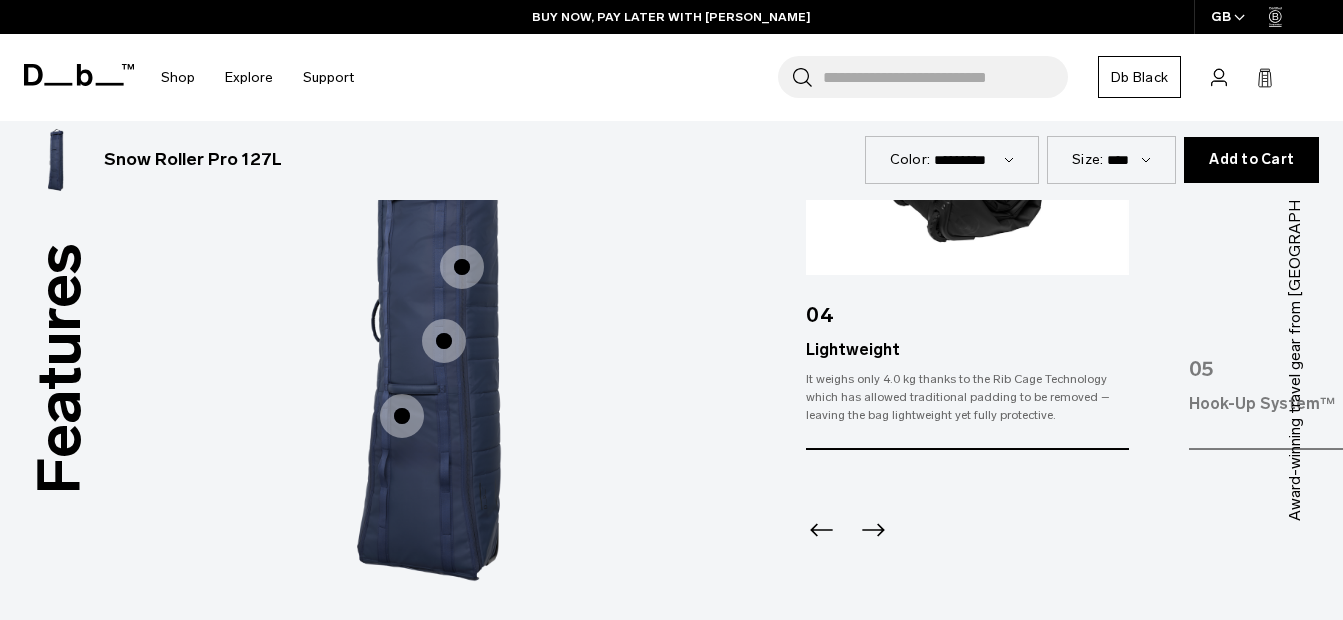 scroll, scrollTop: 3300, scrollLeft: 0, axis: vertical 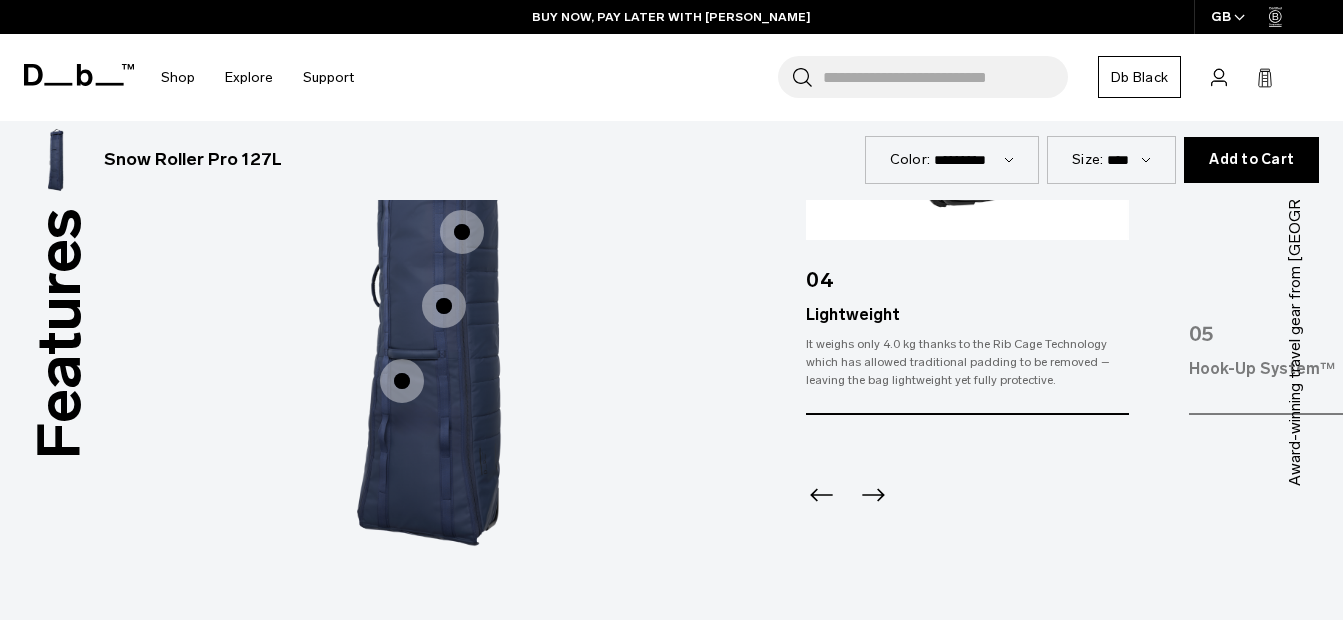 click at bounding box center (402, 381) 